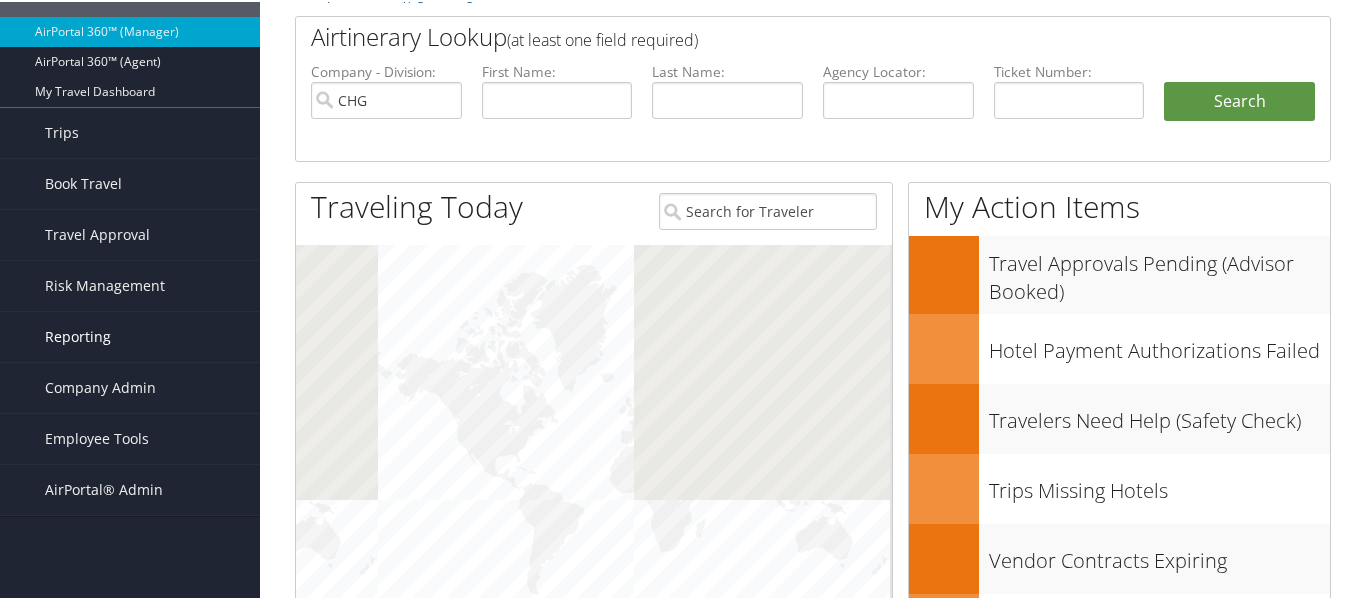 scroll, scrollTop: 90, scrollLeft: 0, axis: vertical 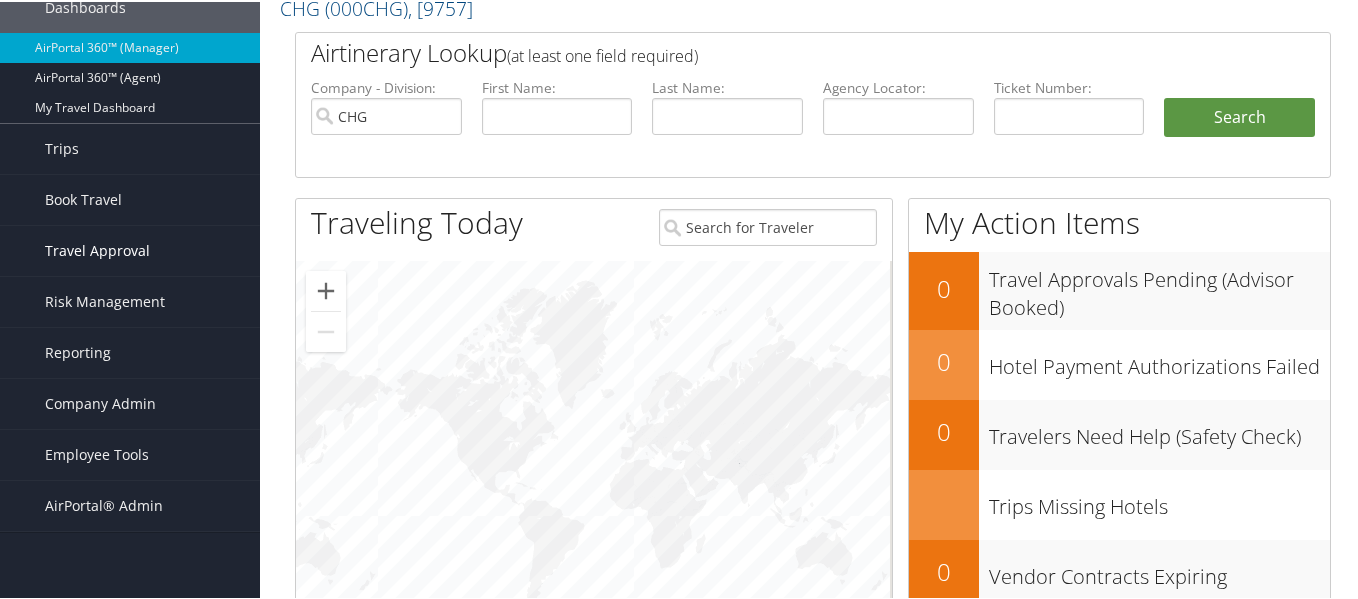 click on "Travel Approval" at bounding box center [97, 249] 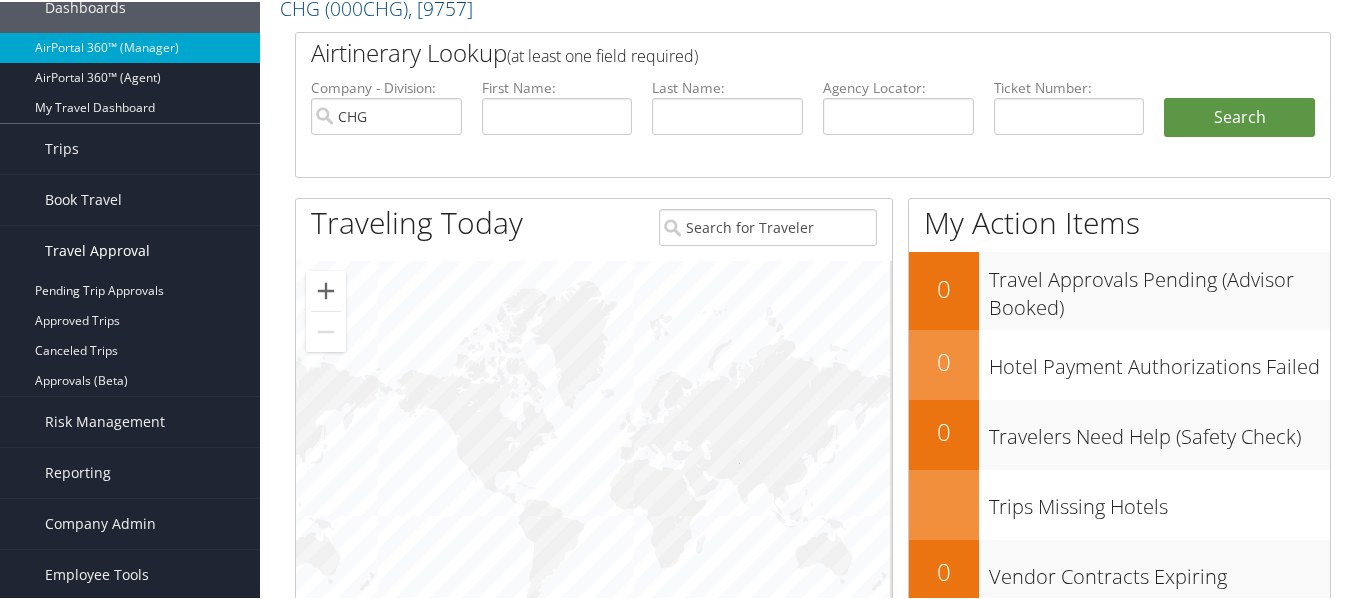 click on "Travel Approval" at bounding box center [97, 249] 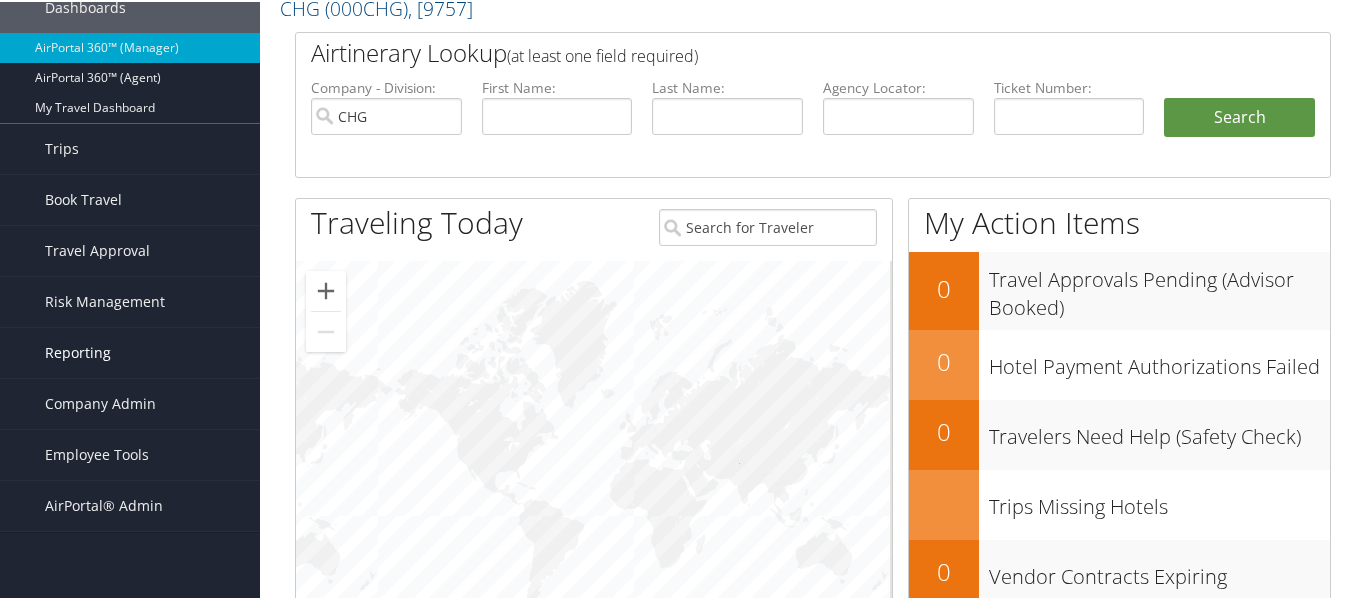 click on "Reporting" at bounding box center [78, 351] 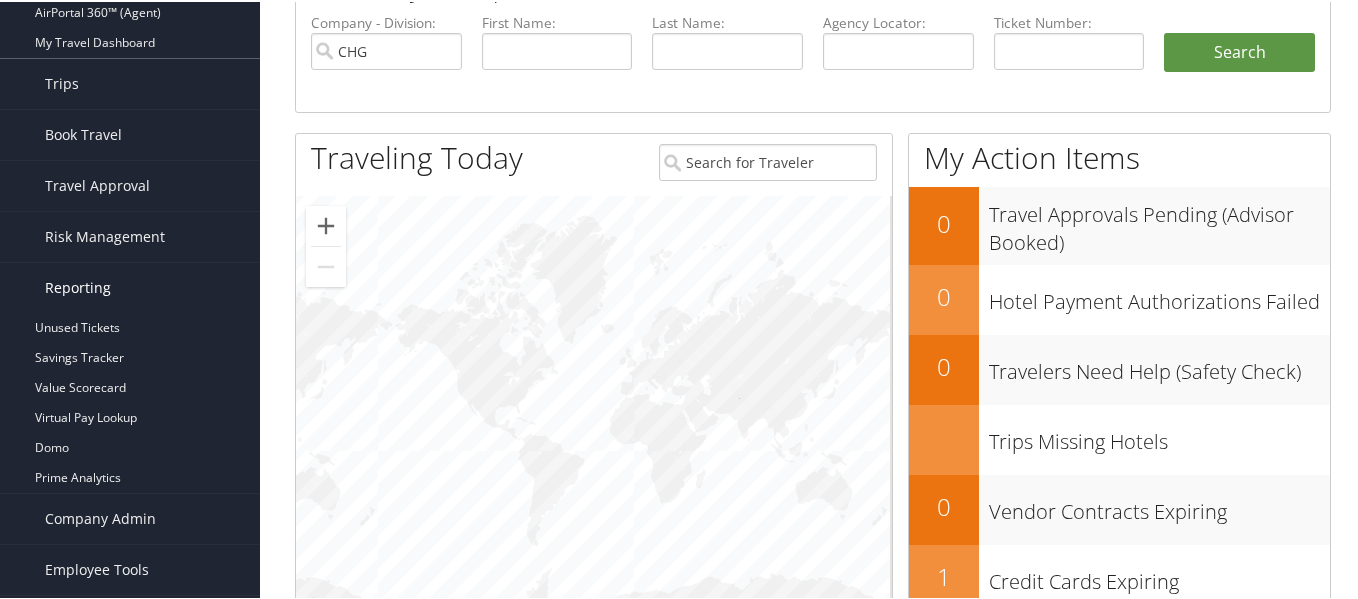scroll, scrollTop: 190, scrollLeft: 0, axis: vertical 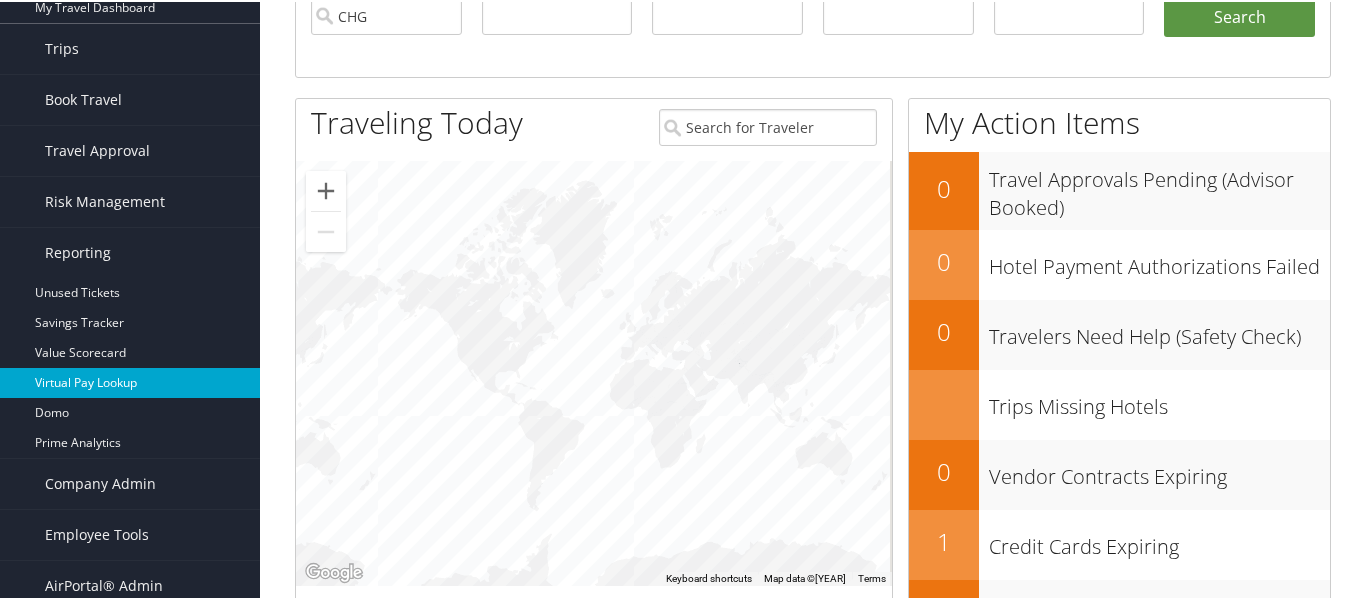click on "Virtual Pay Lookup" at bounding box center [130, 381] 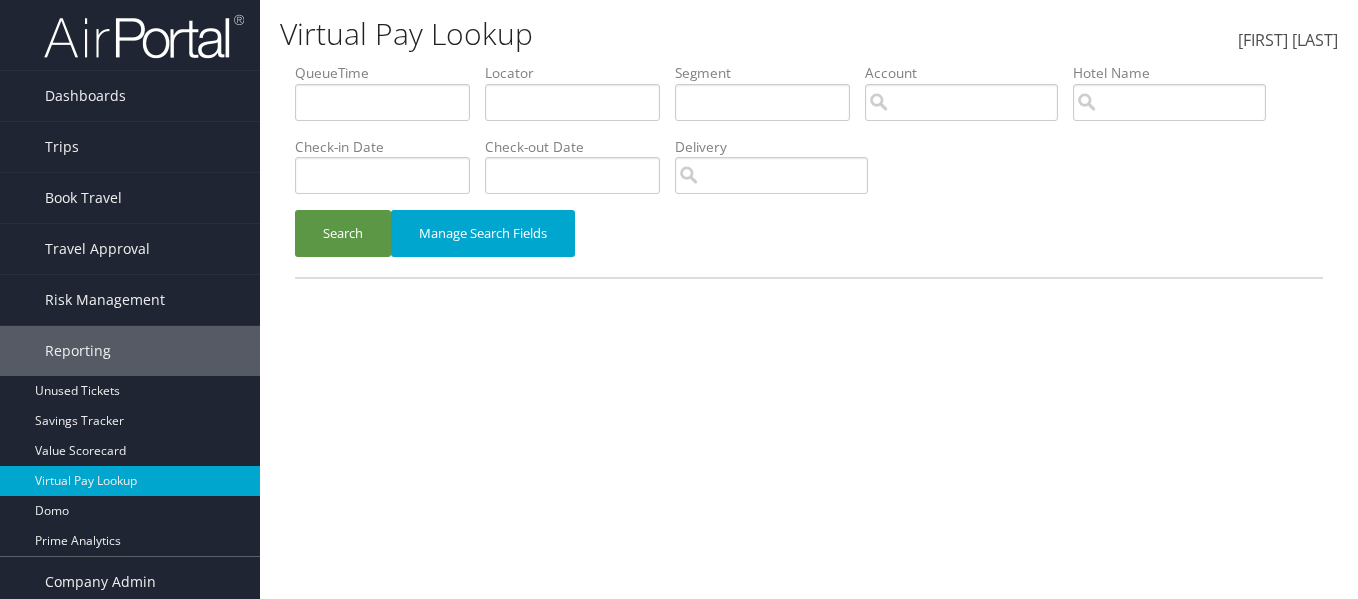 scroll, scrollTop: 0, scrollLeft: 0, axis: both 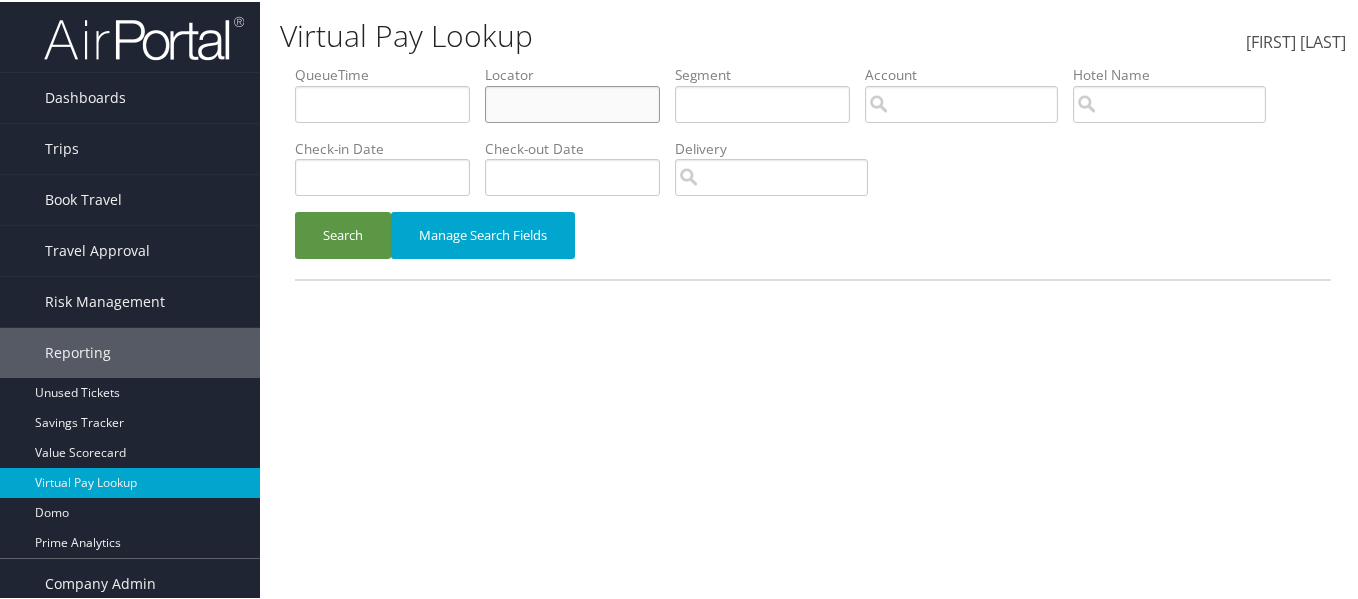 click at bounding box center (382, 102) 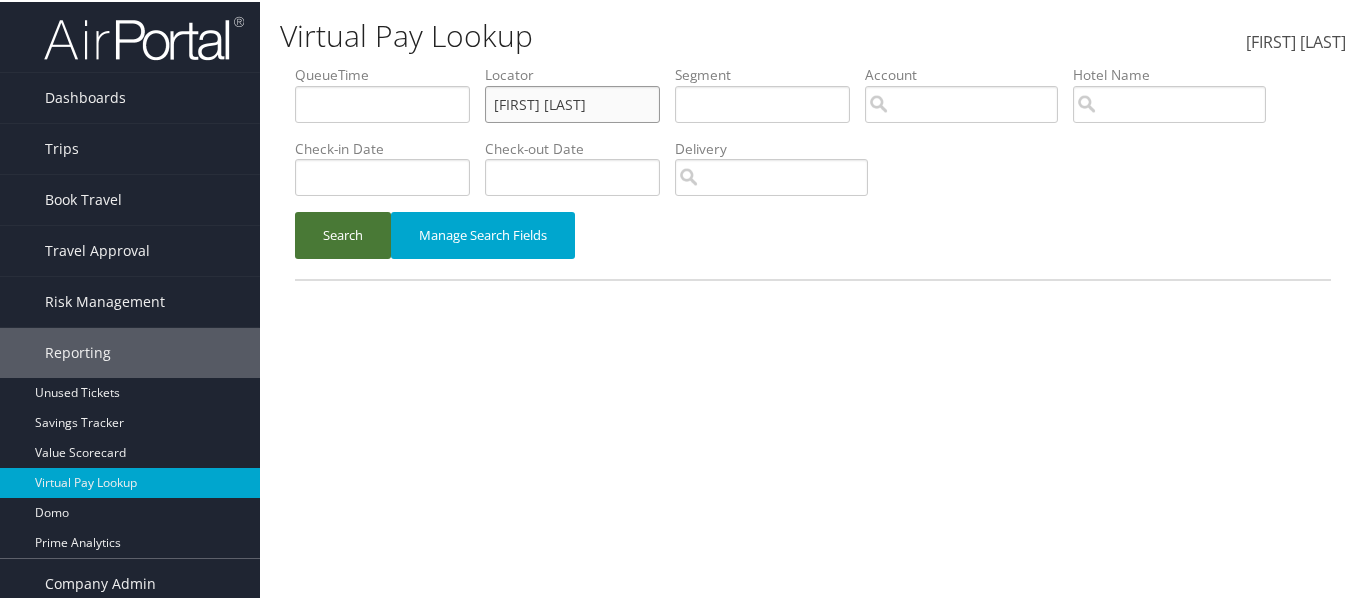 type on "JAITZY" 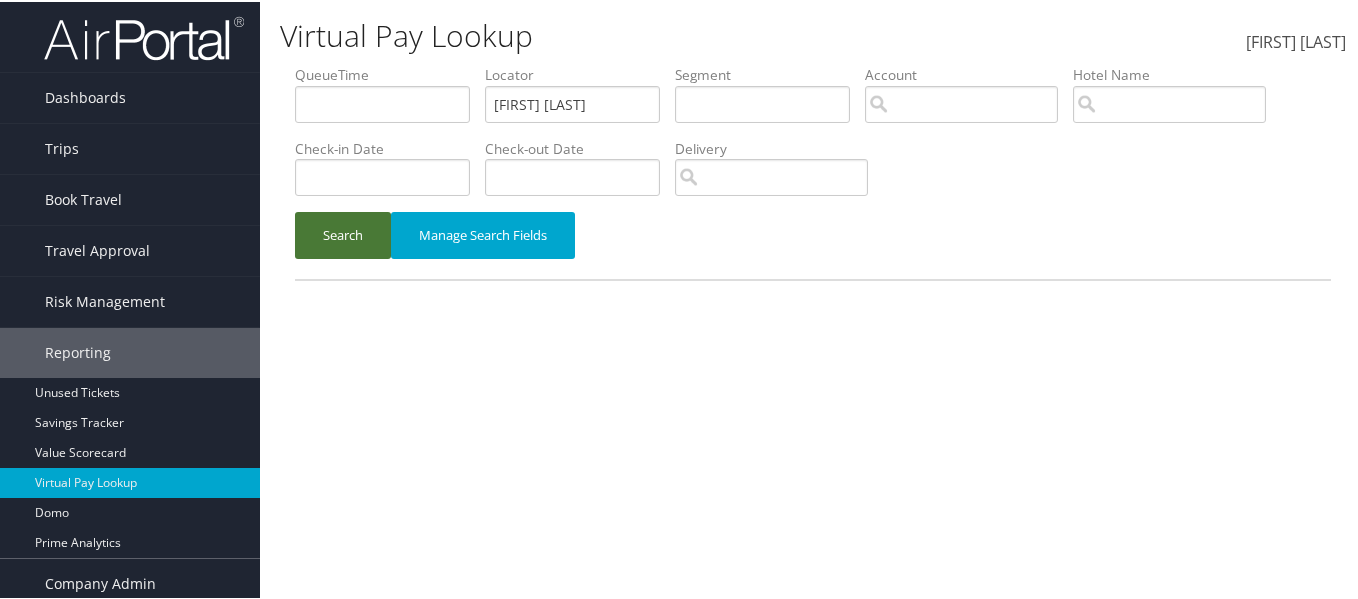 click on "Search" at bounding box center [343, 233] 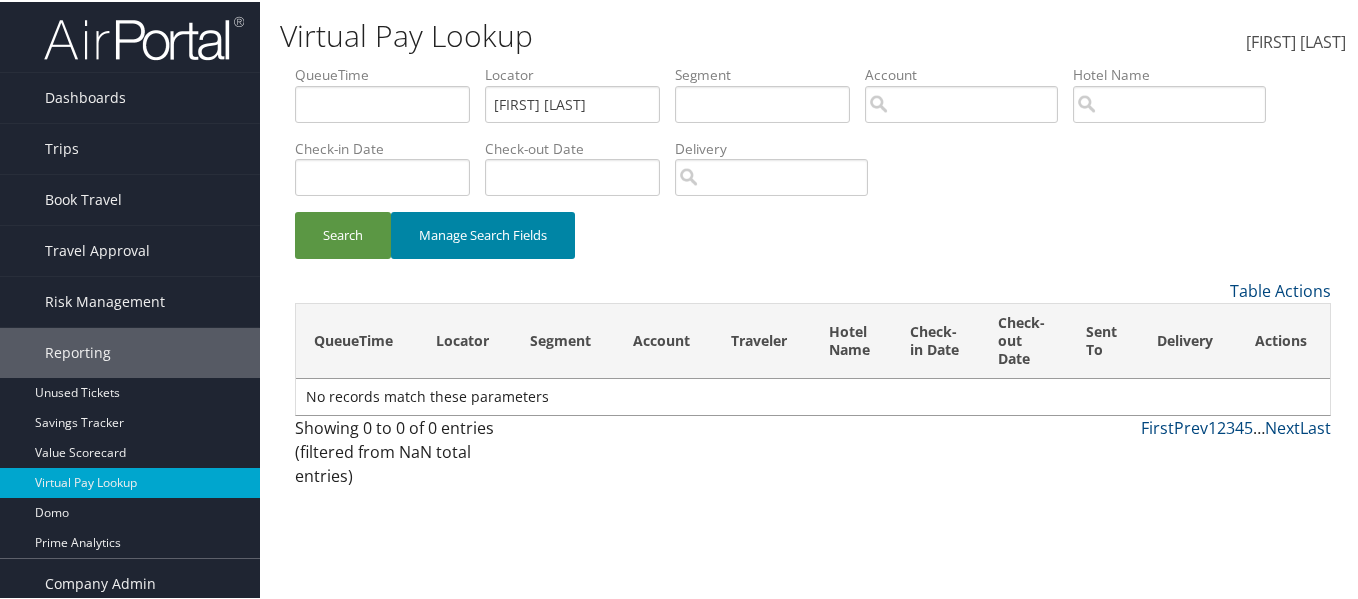 click on "Manage Search Fields" at bounding box center [483, 233] 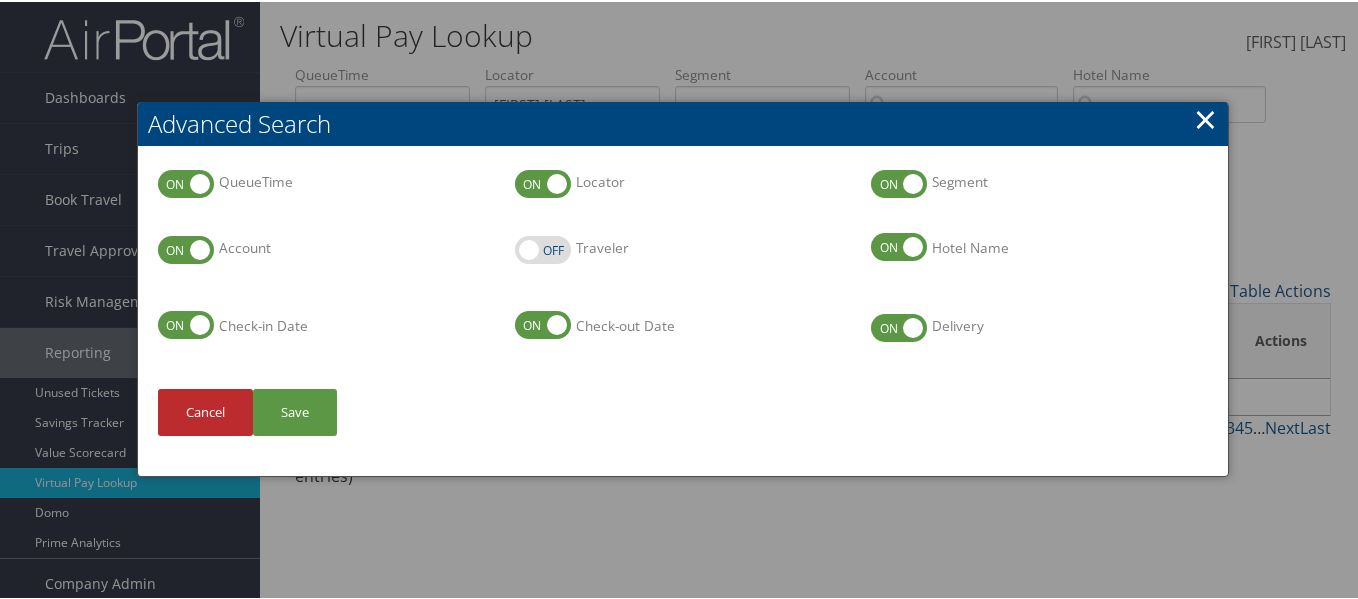 click on "×" at bounding box center (1205, 117) 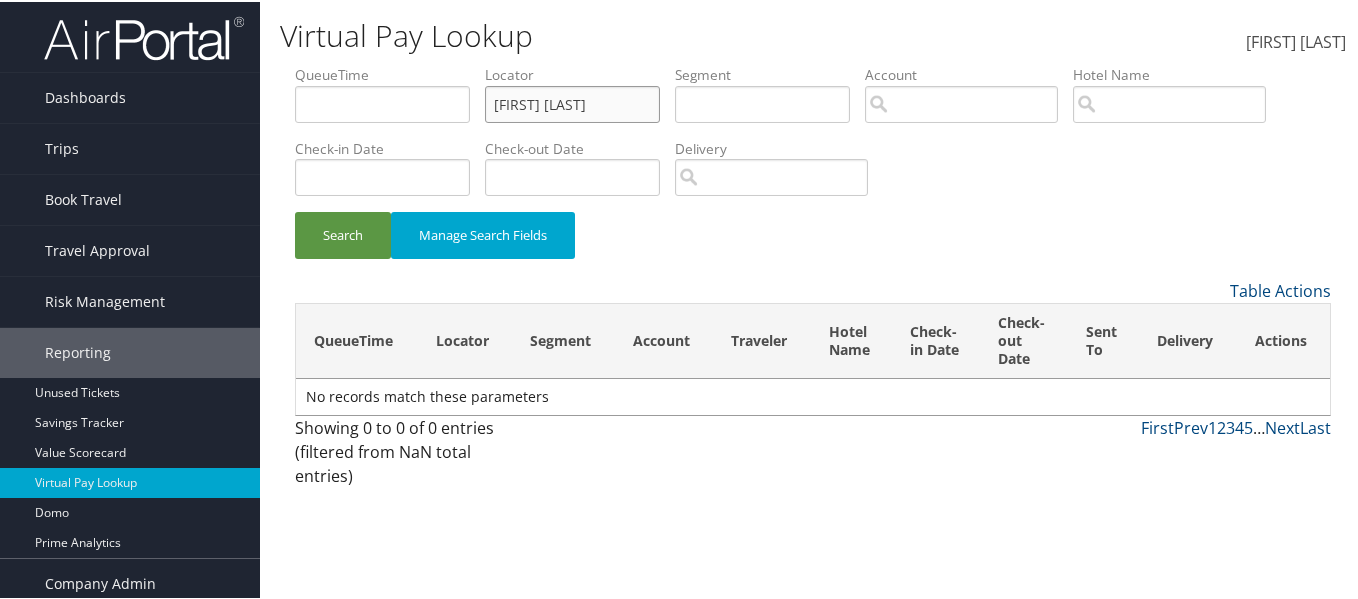 click on "JAITZY" at bounding box center (382, 102) 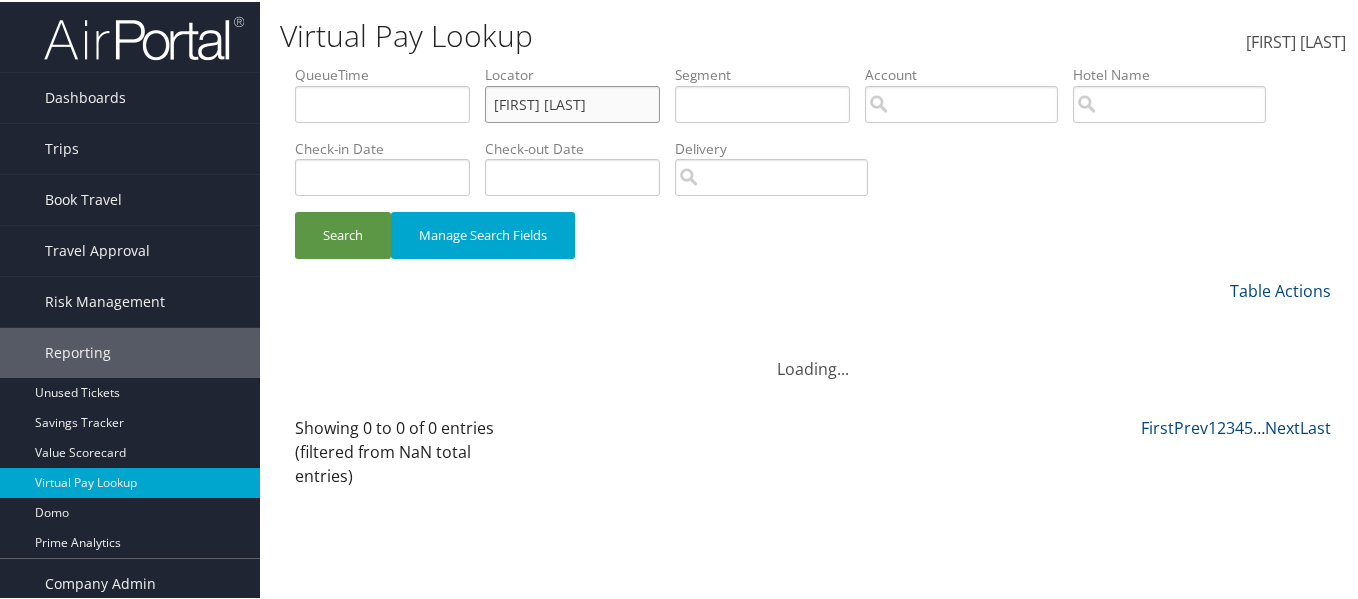 click on "Search" at bounding box center [343, 233] 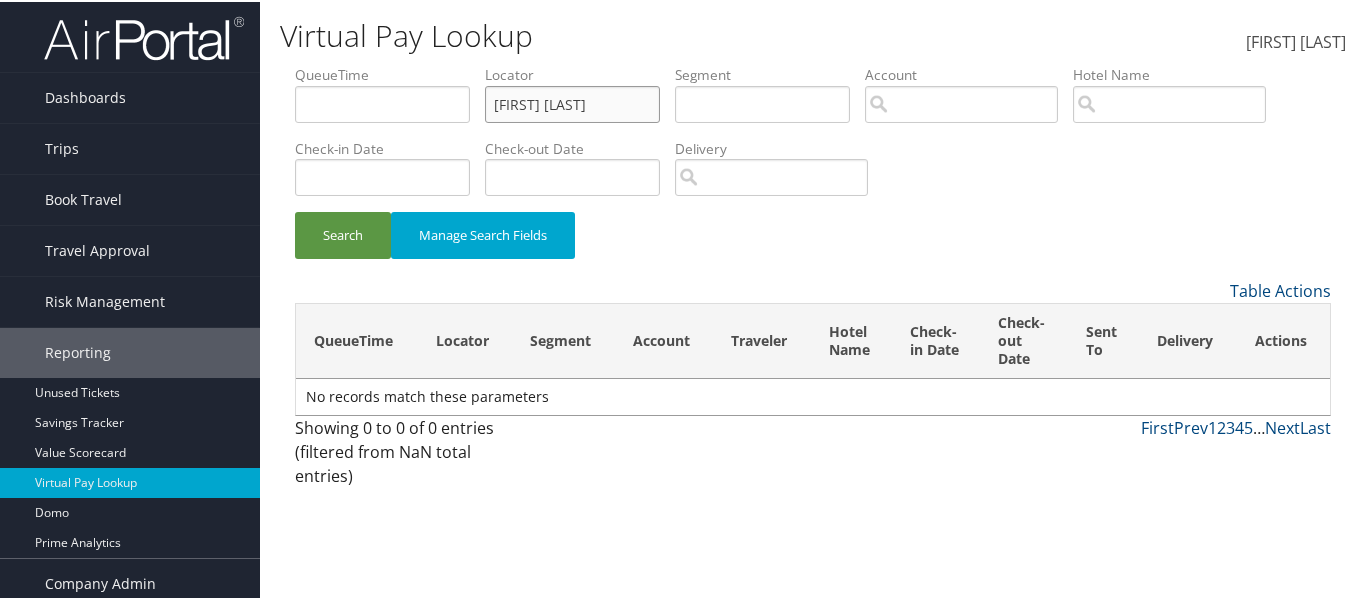 click on "Search" at bounding box center [343, 233] 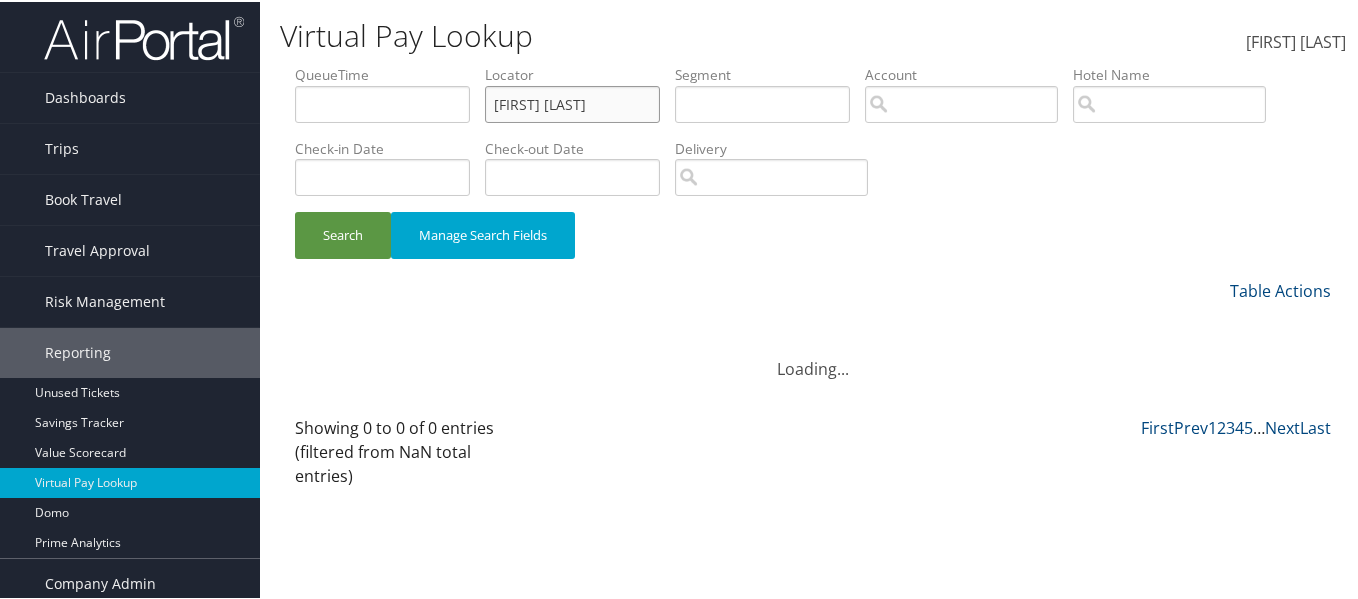 click on "Search" at bounding box center (343, 233) 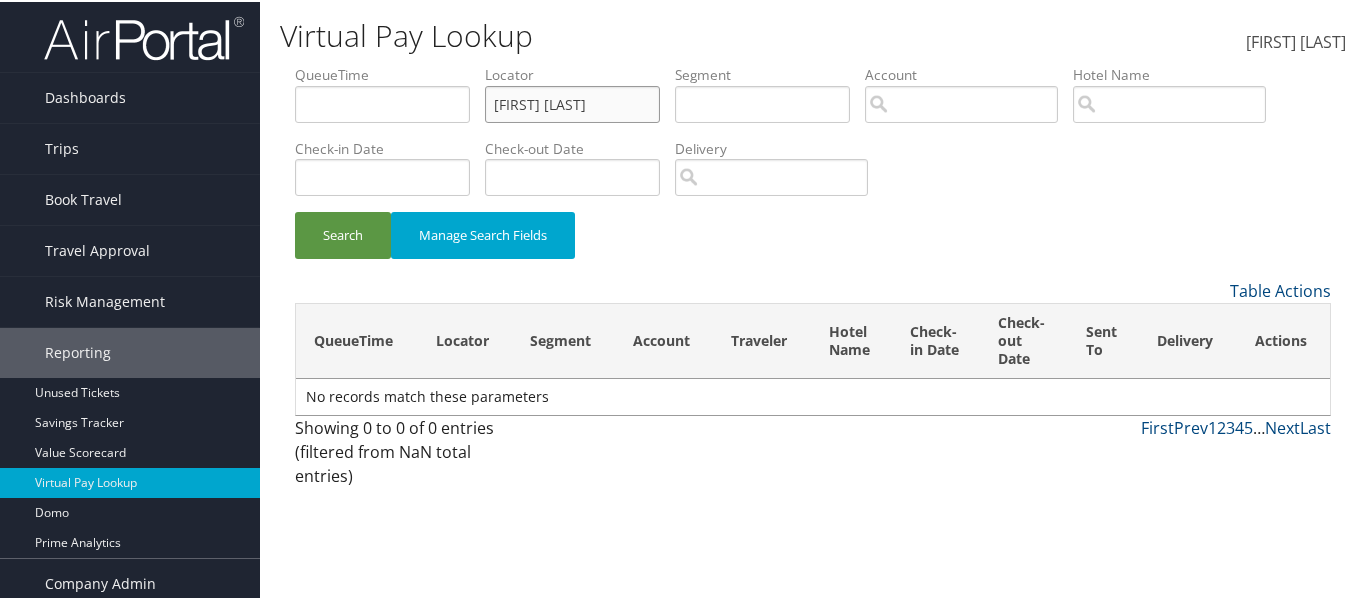 click on "Search" at bounding box center (343, 233) 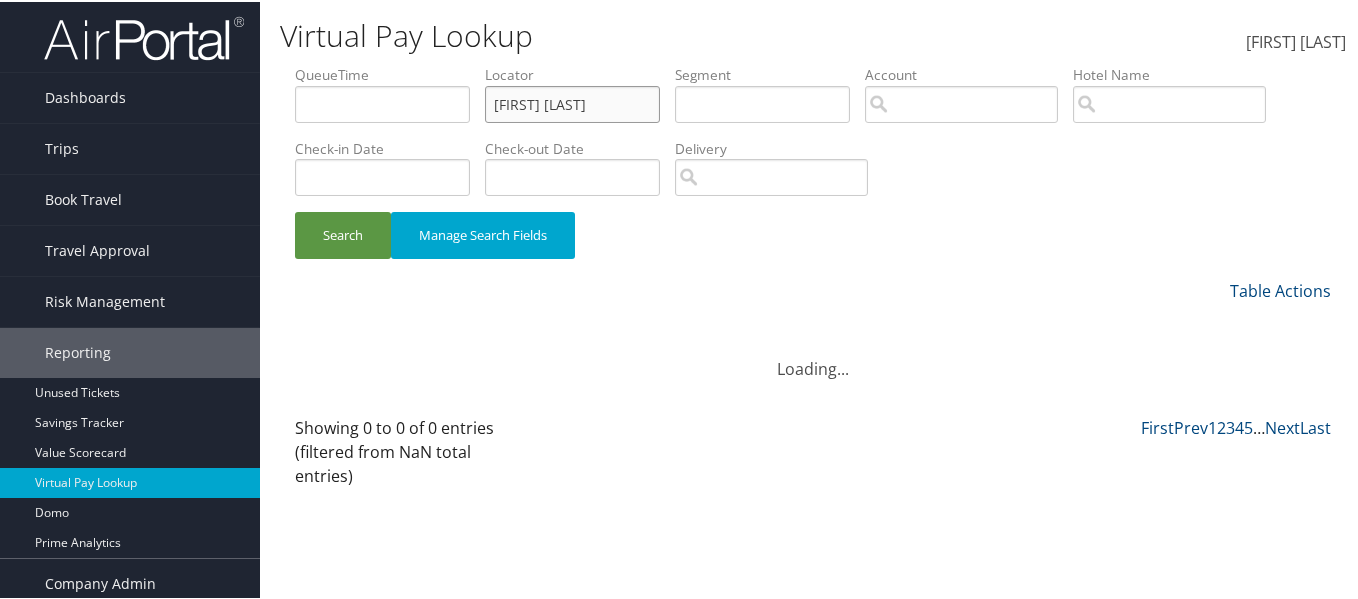 click on "Search" at bounding box center (343, 233) 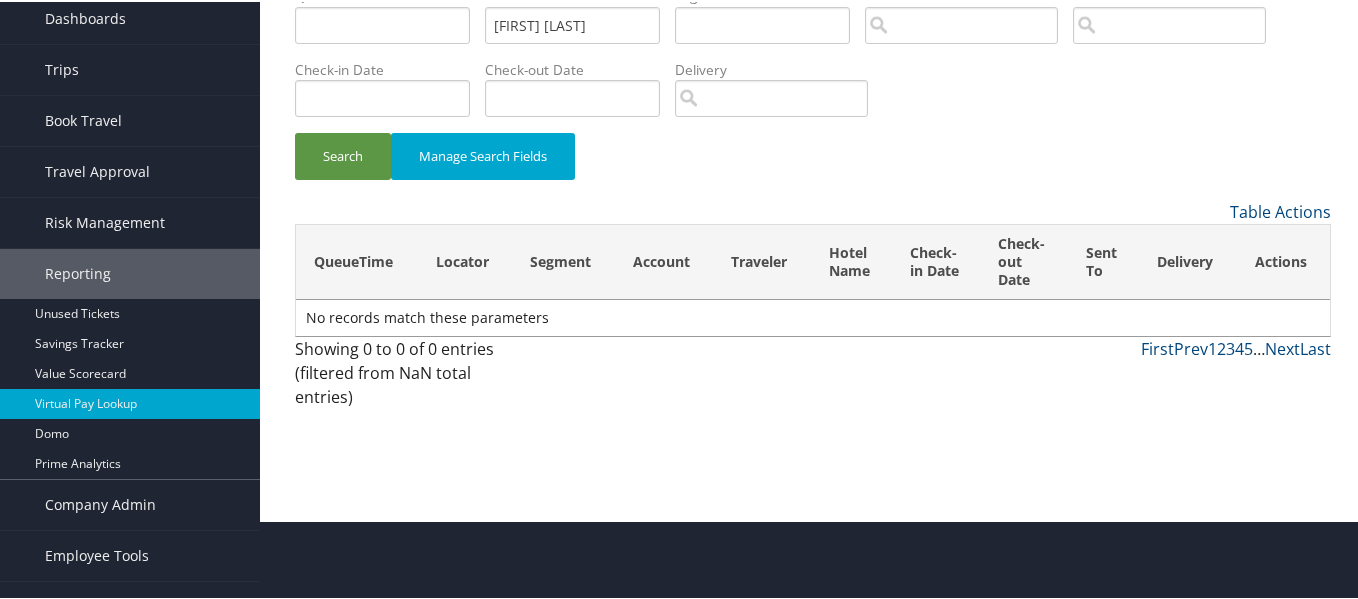scroll, scrollTop: 0, scrollLeft: 0, axis: both 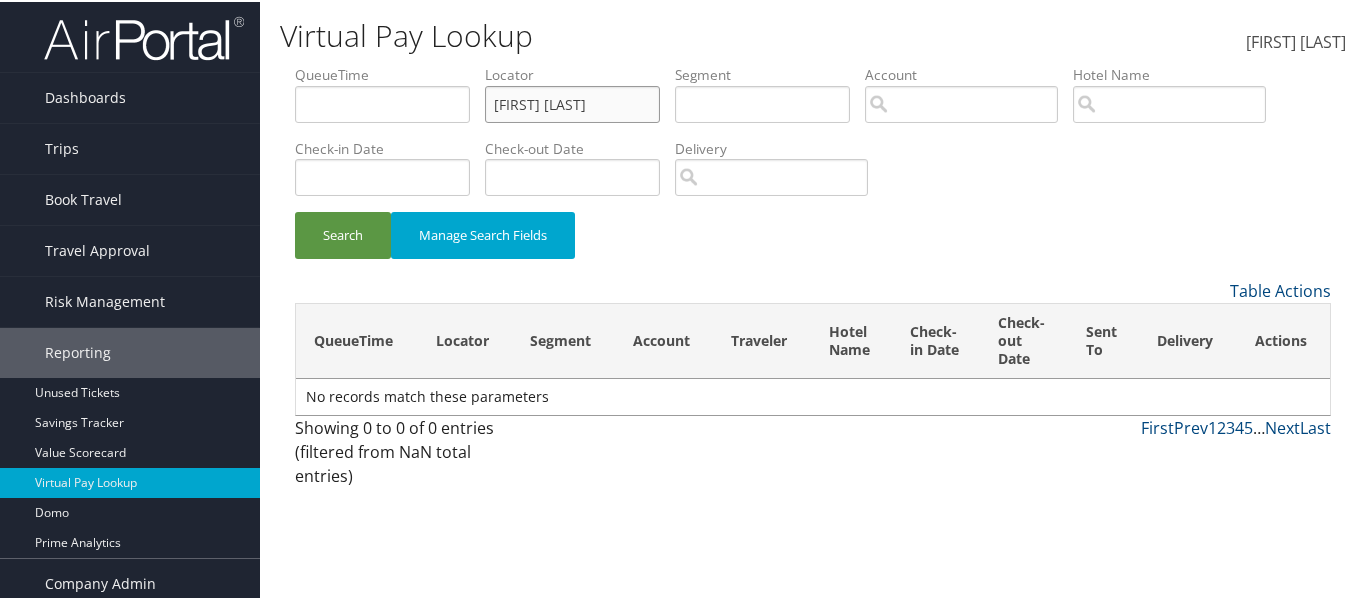 click on "JAITZY" at bounding box center (382, 102) 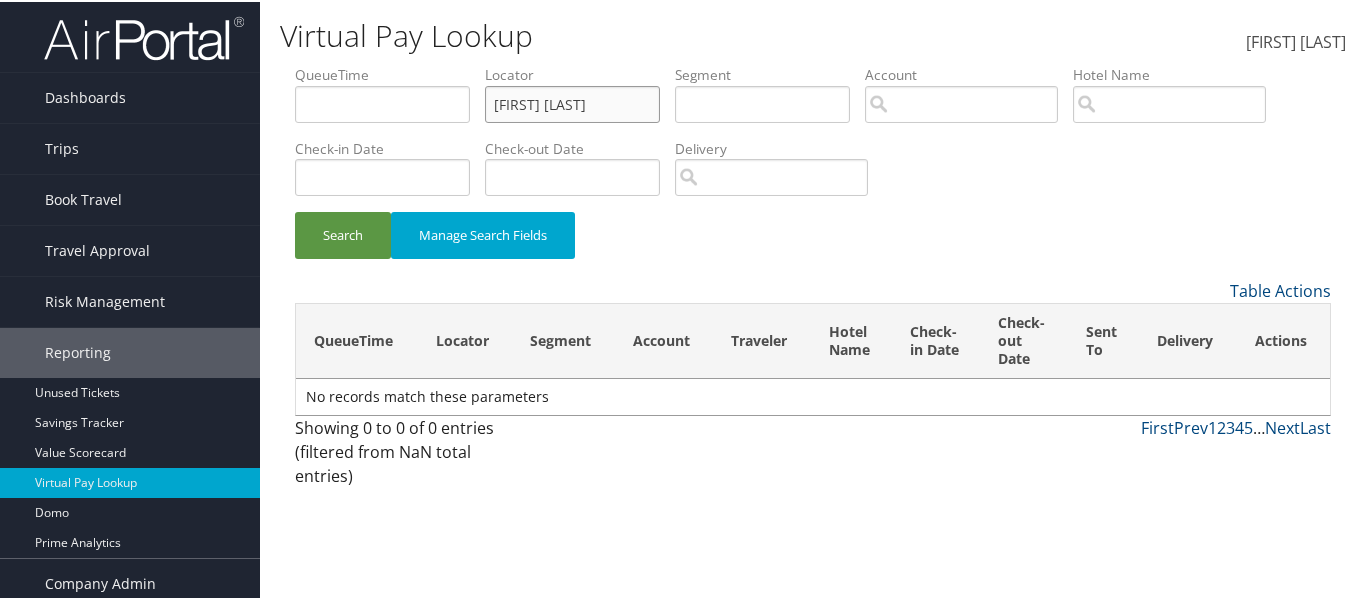 click on "Search" at bounding box center [343, 233] 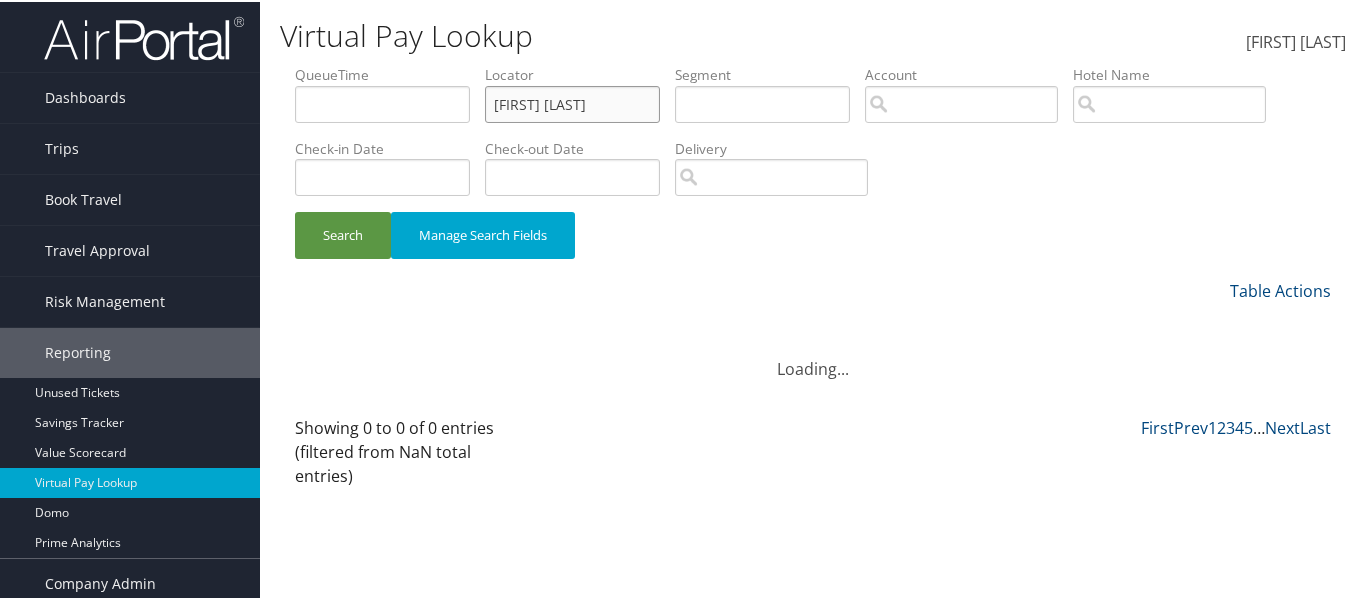 click on "Search" at bounding box center [343, 233] 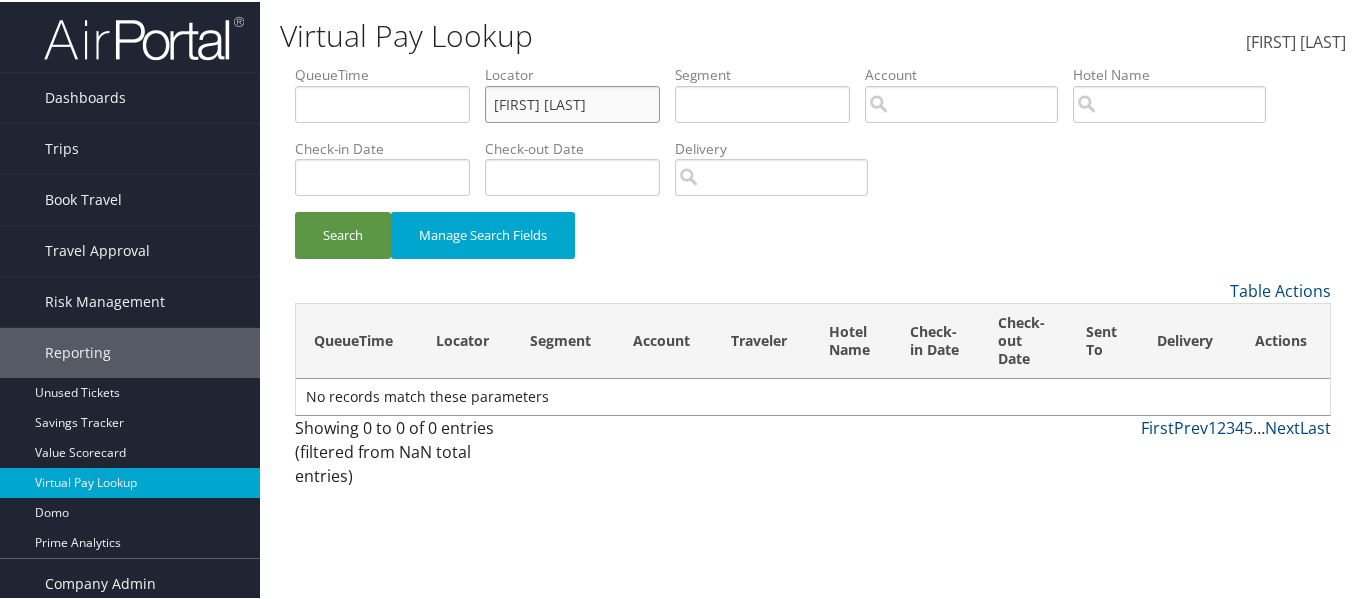 click on "Search" at bounding box center (343, 233) 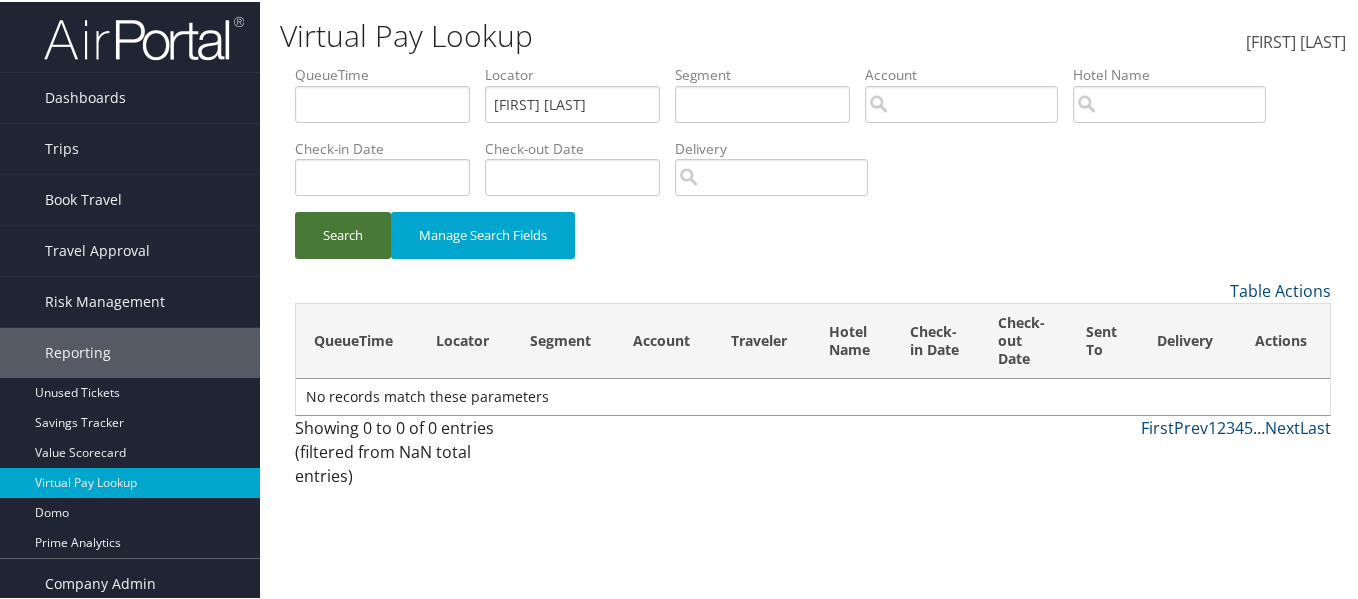 click on "Search" at bounding box center (343, 233) 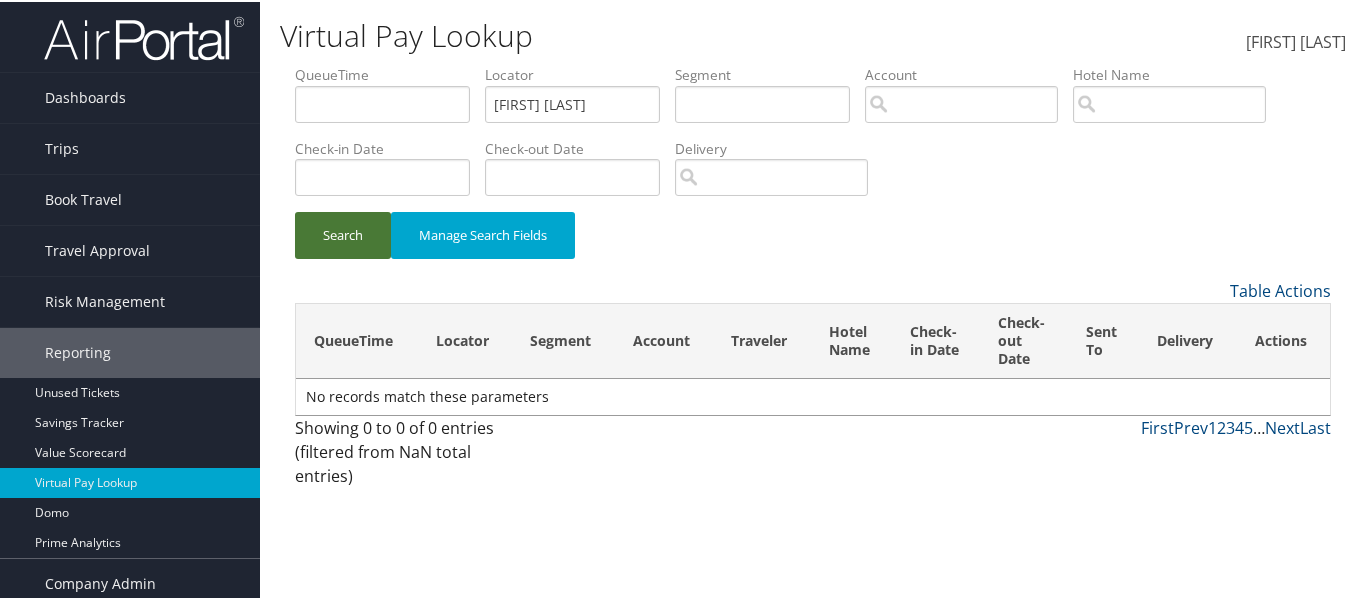 click on "Search" at bounding box center (343, 233) 